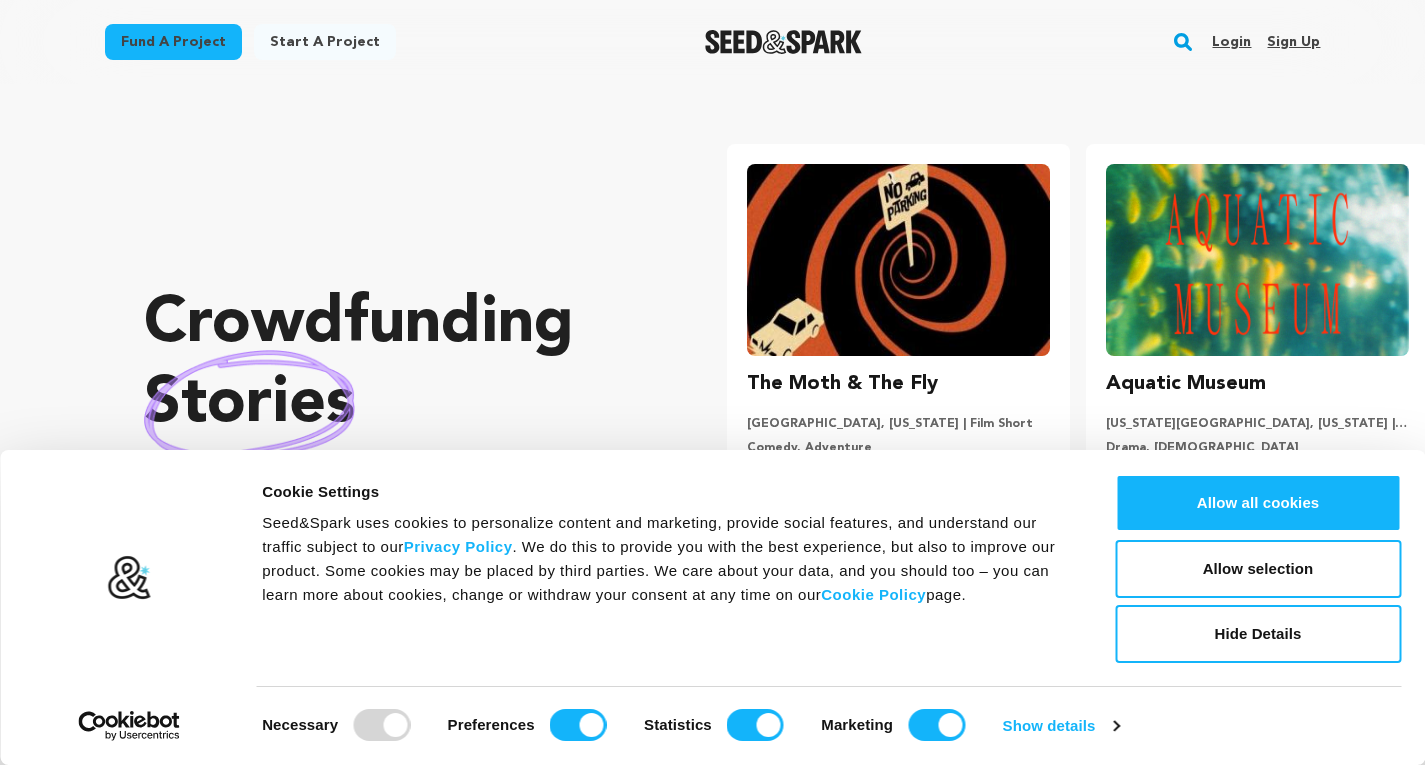 scroll, scrollTop: 0, scrollLeft: 0, axis: both 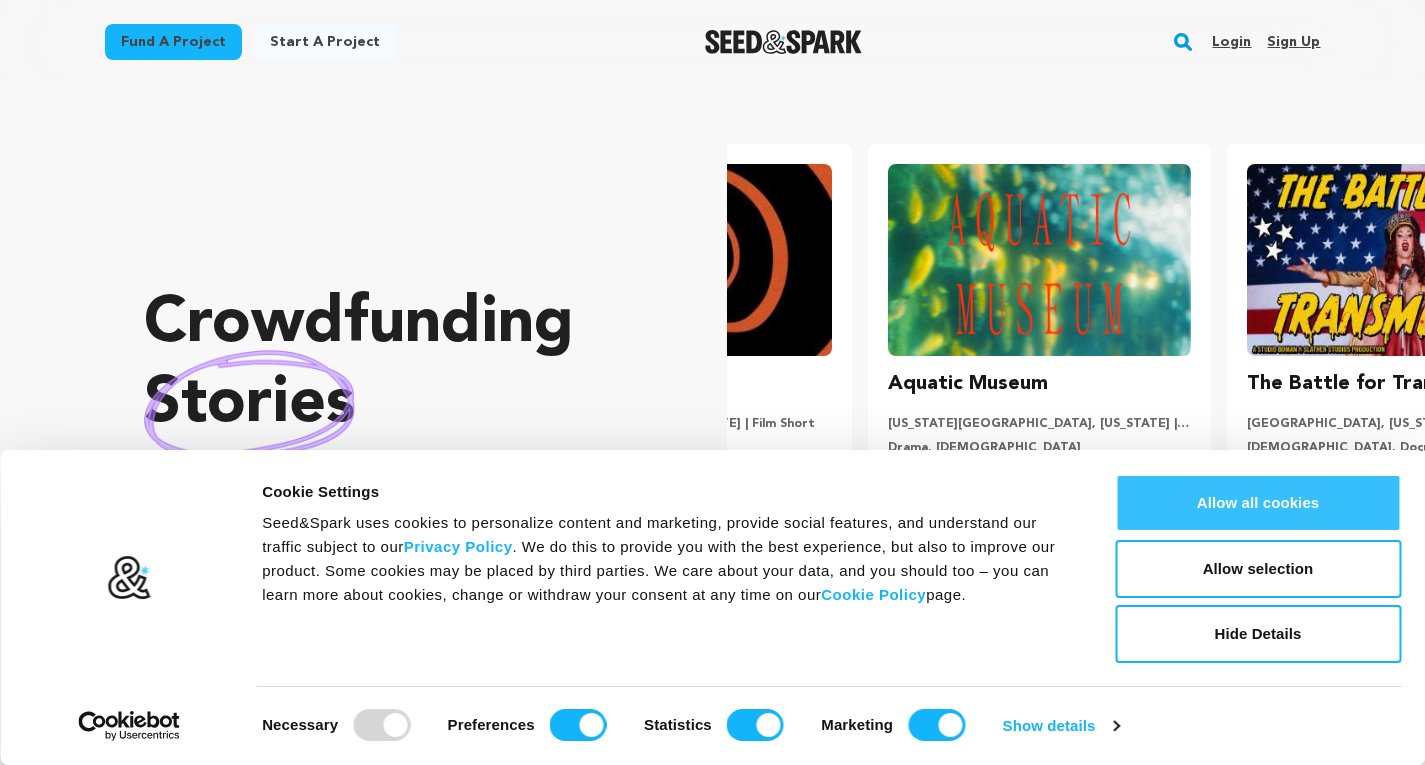 click on "Allow all cookies" at bounding box center (1258, 503) 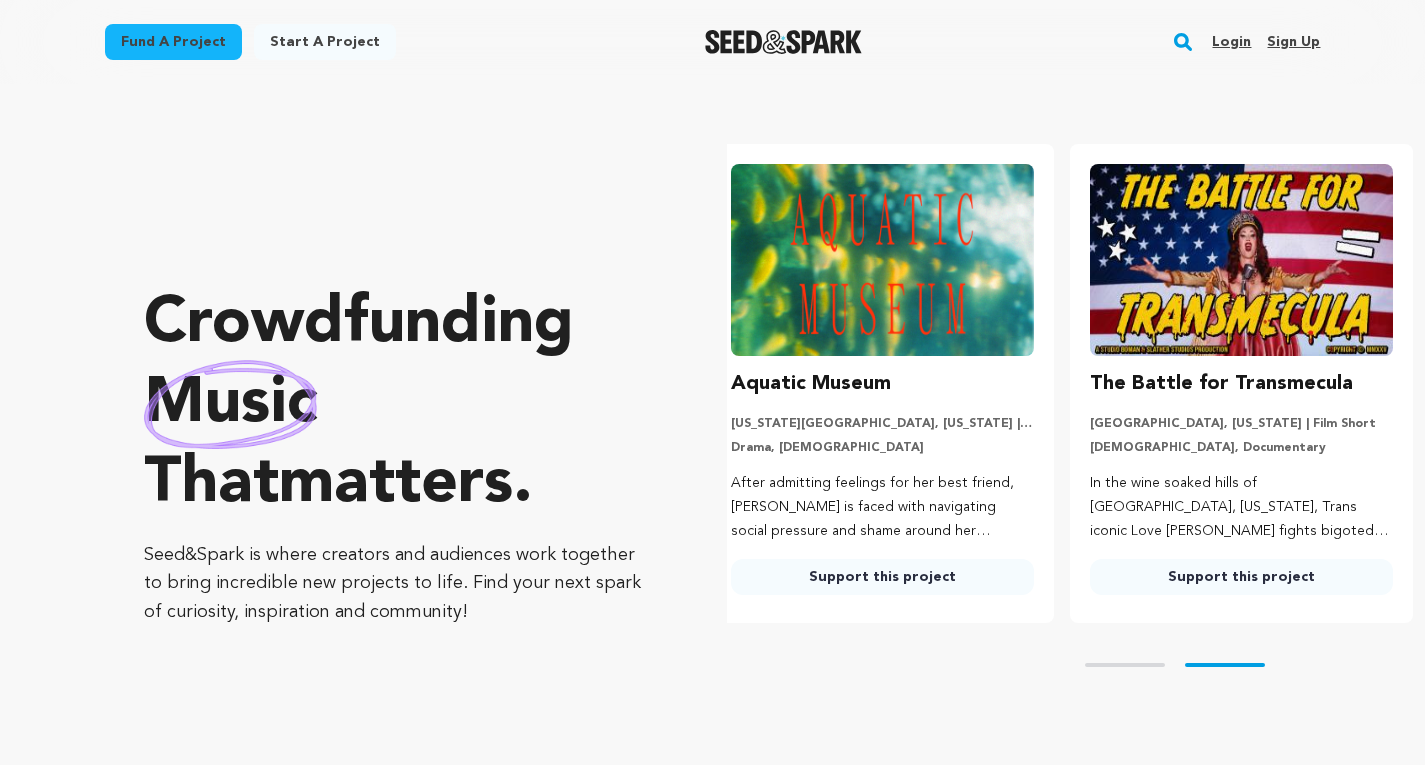 click on "Support this project" at bounding box center (882, 577) 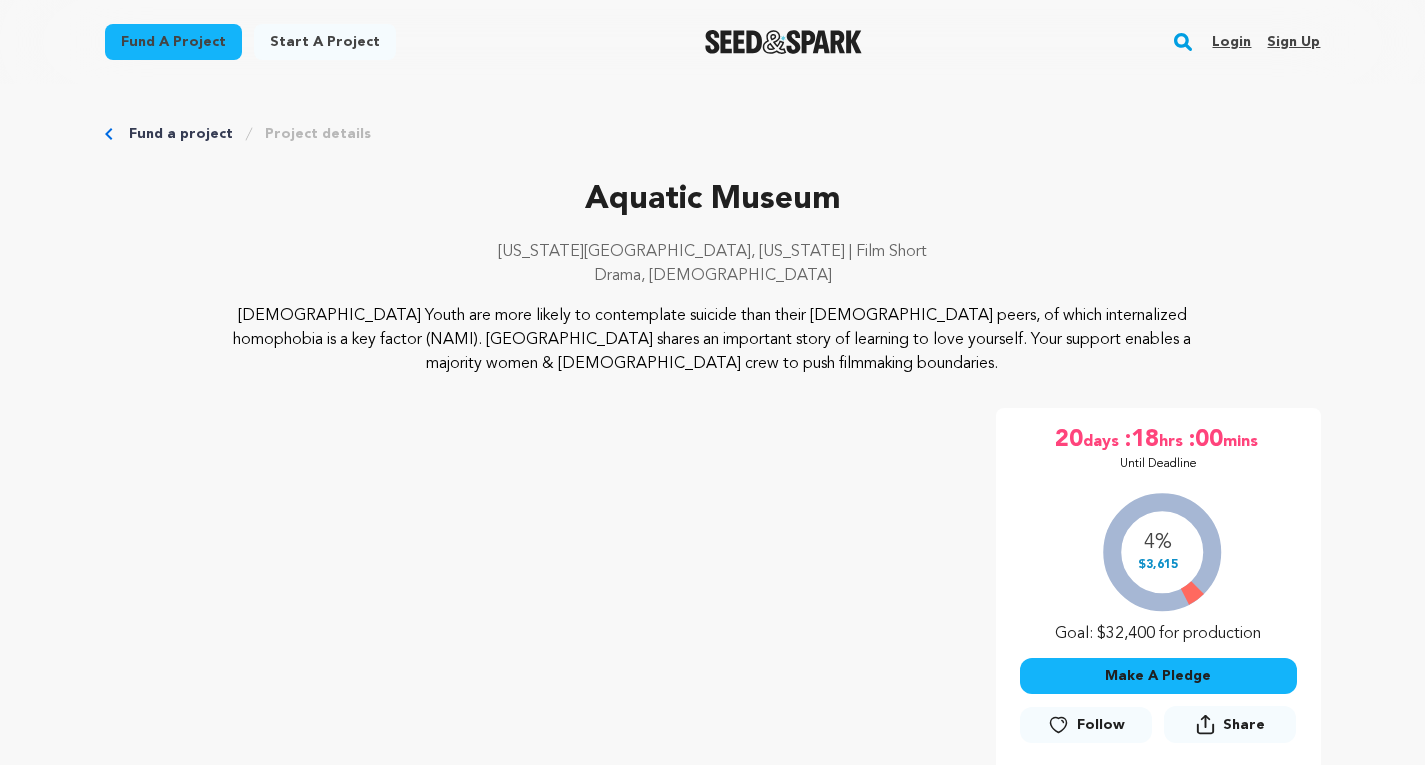 scroll, scrollTop: 0, scrollLeft: 0, axis: both 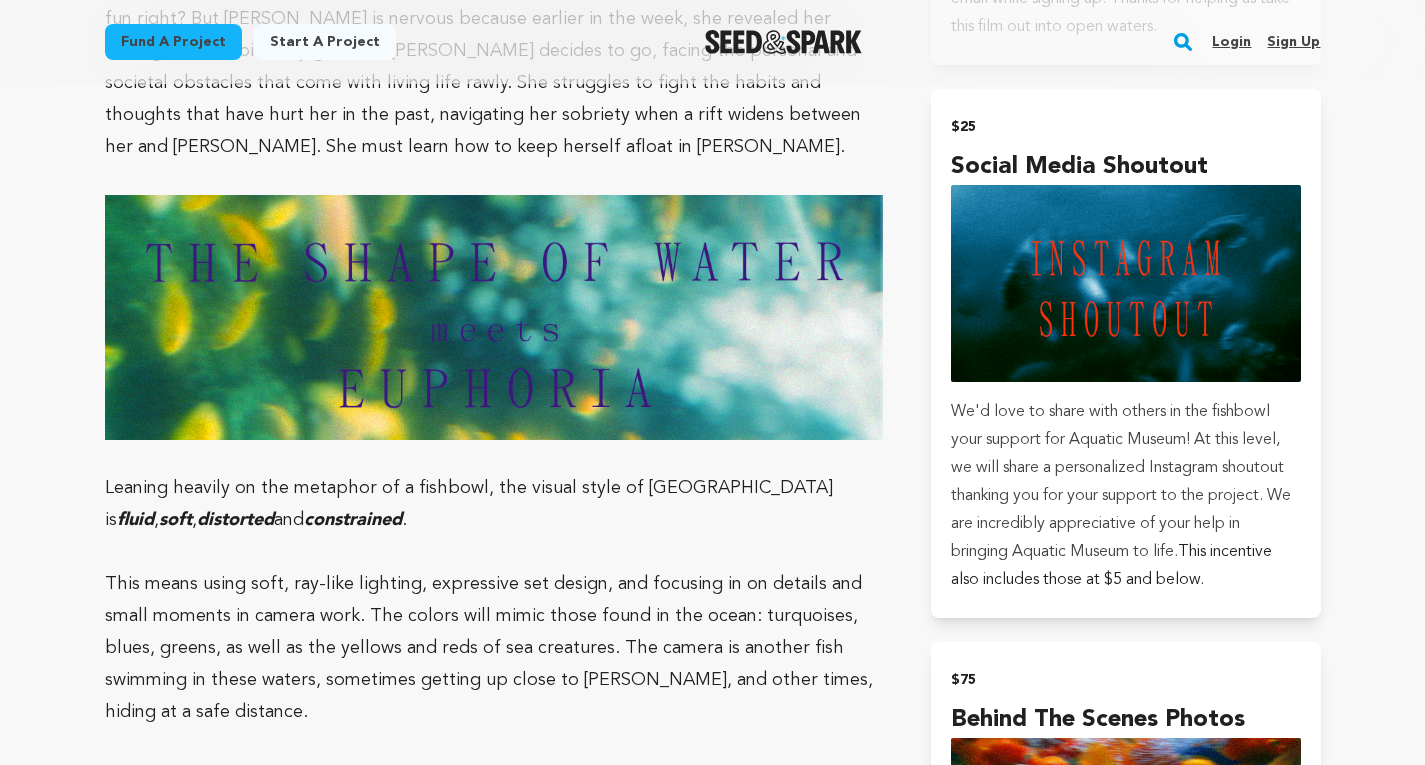 drag, startPoint x: 1439, startPoint y: 50, endPoint x: 1434, endPoint y: 235, distance: 185.06755 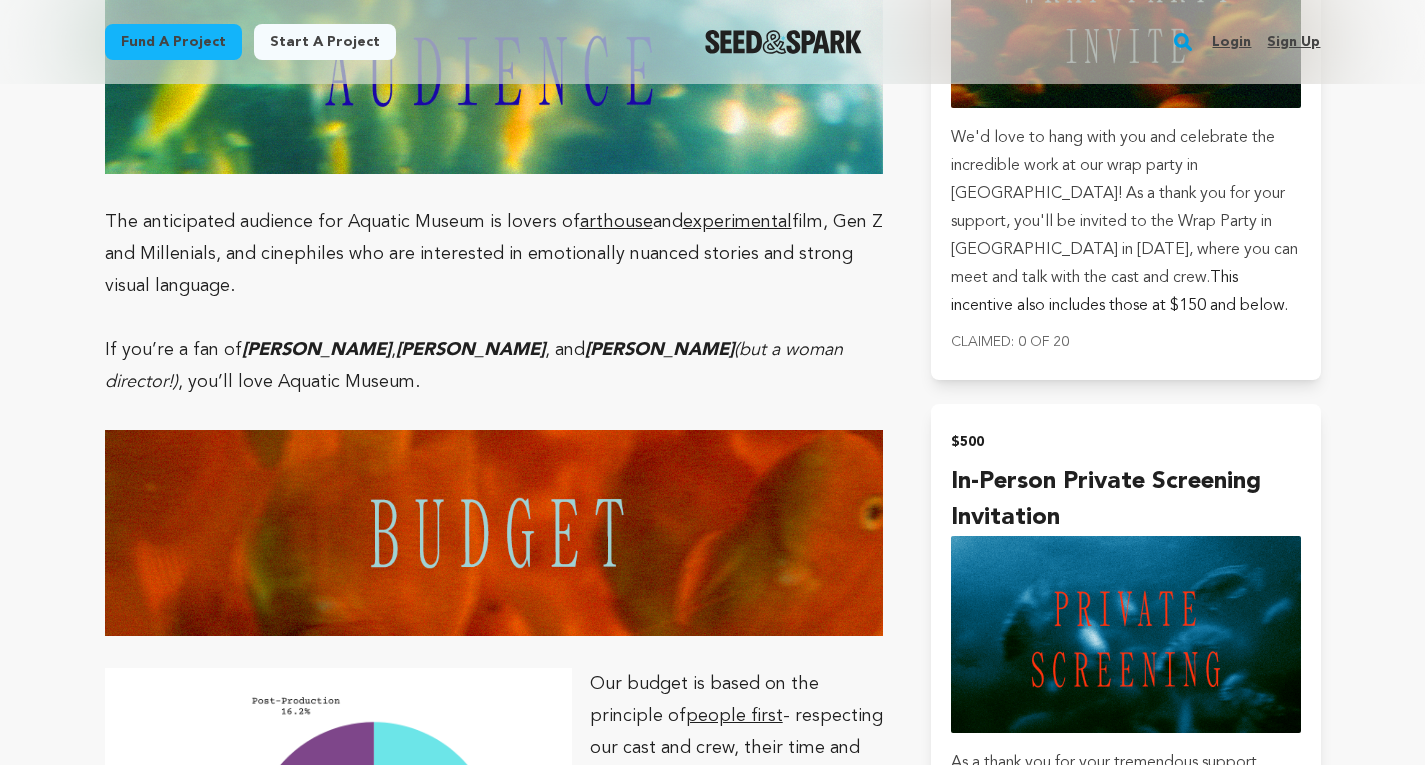 scroll, scrollTop: 3935, scrollLeft: 0, axis: vertical 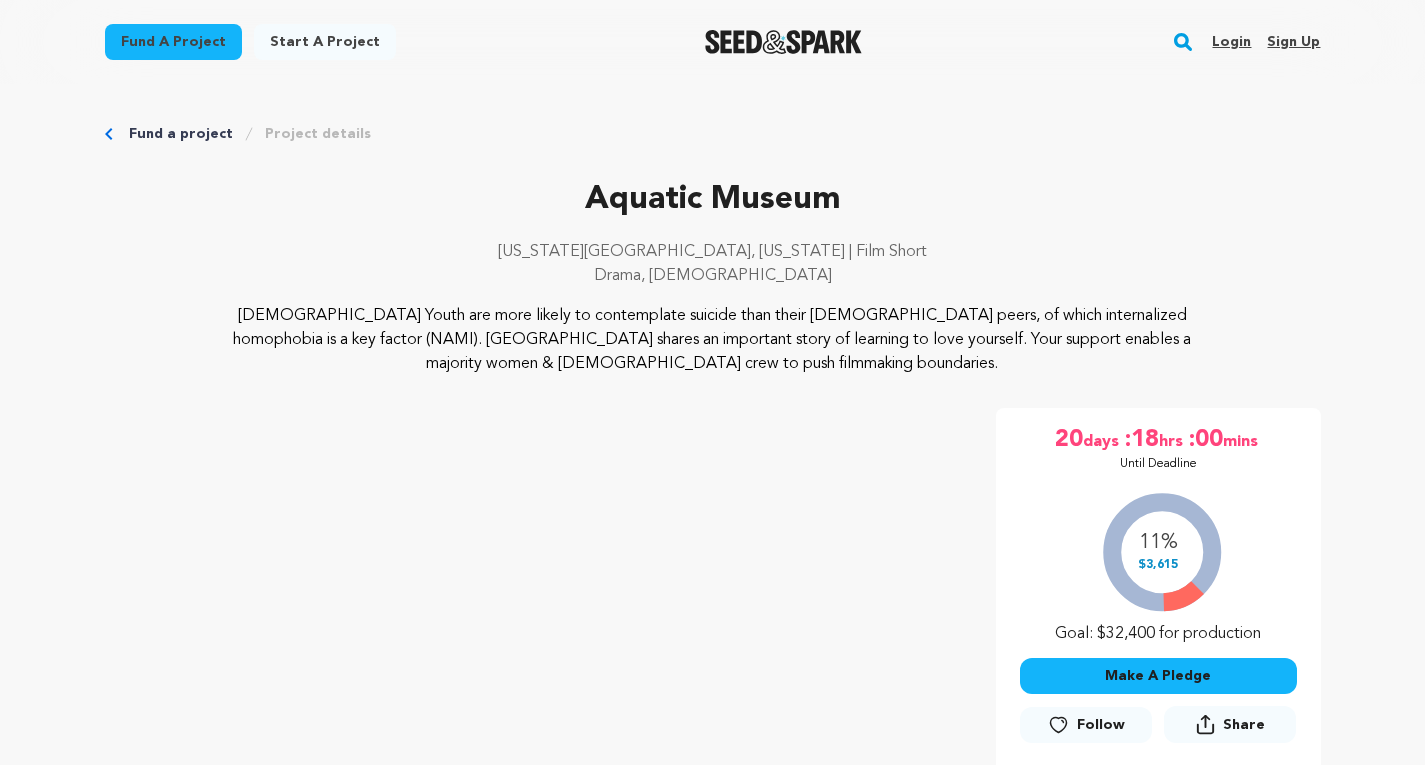 click on "Sign up" at bounding box center (1293, 42) 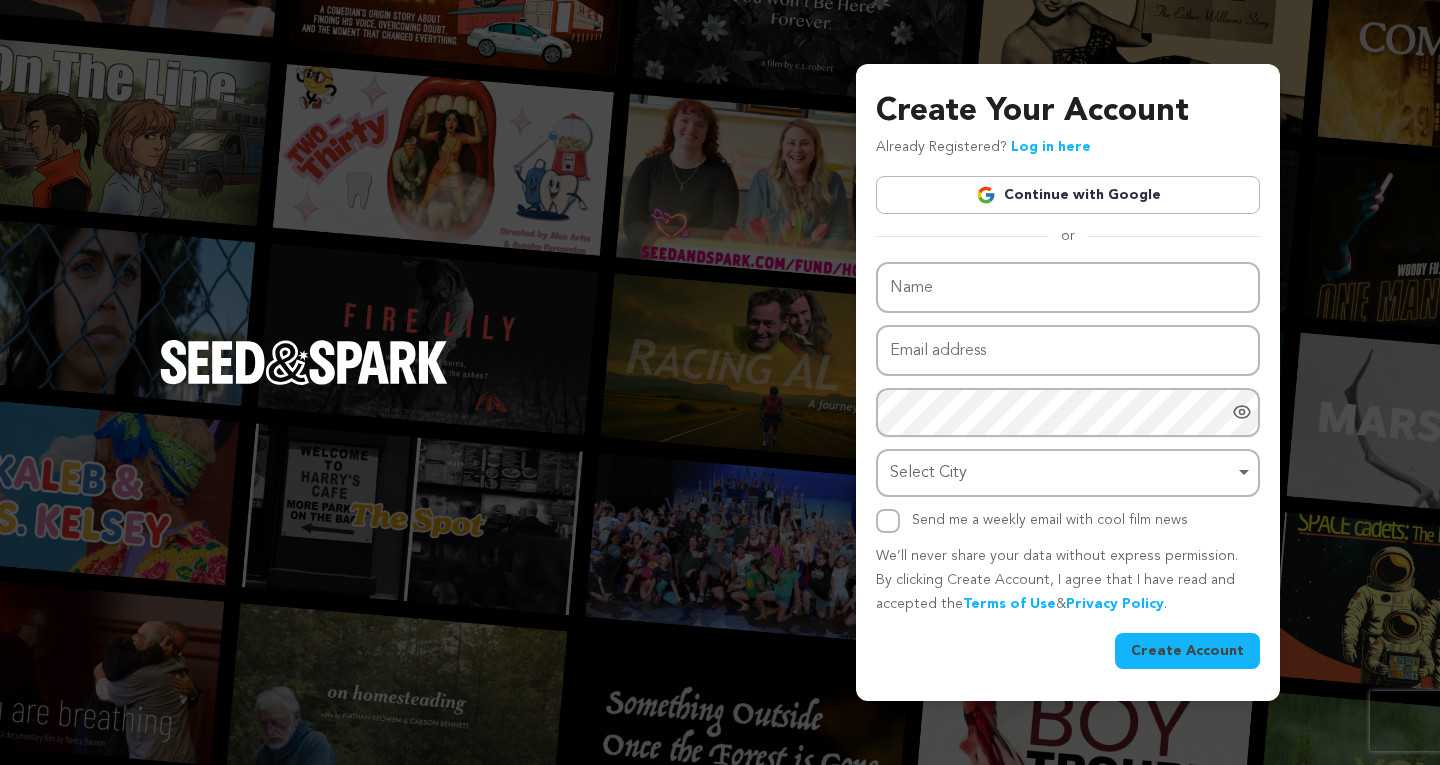 scroll, scrollTop: 0, scrollLeft: 0, axis: both 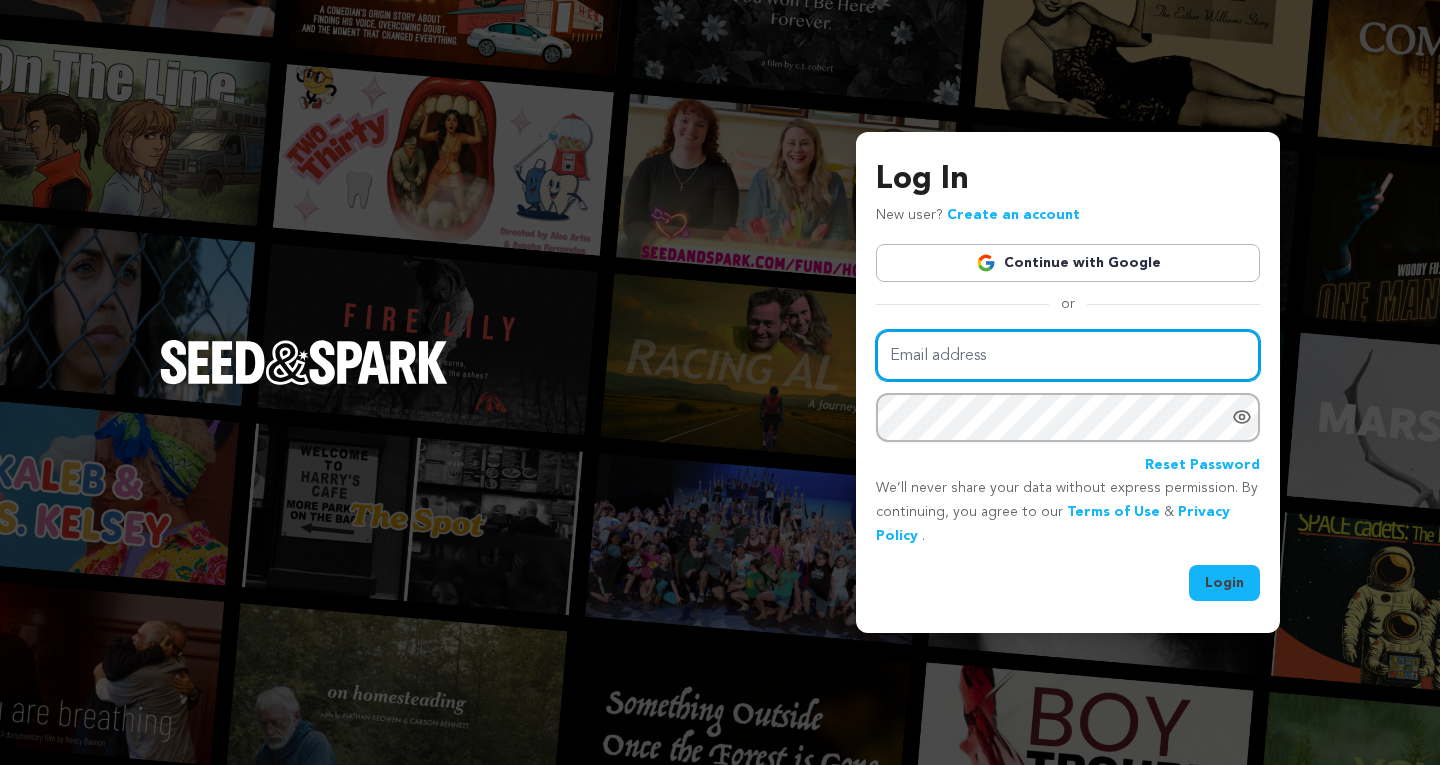 click on "Email address" at bounding box center (1068, 355) 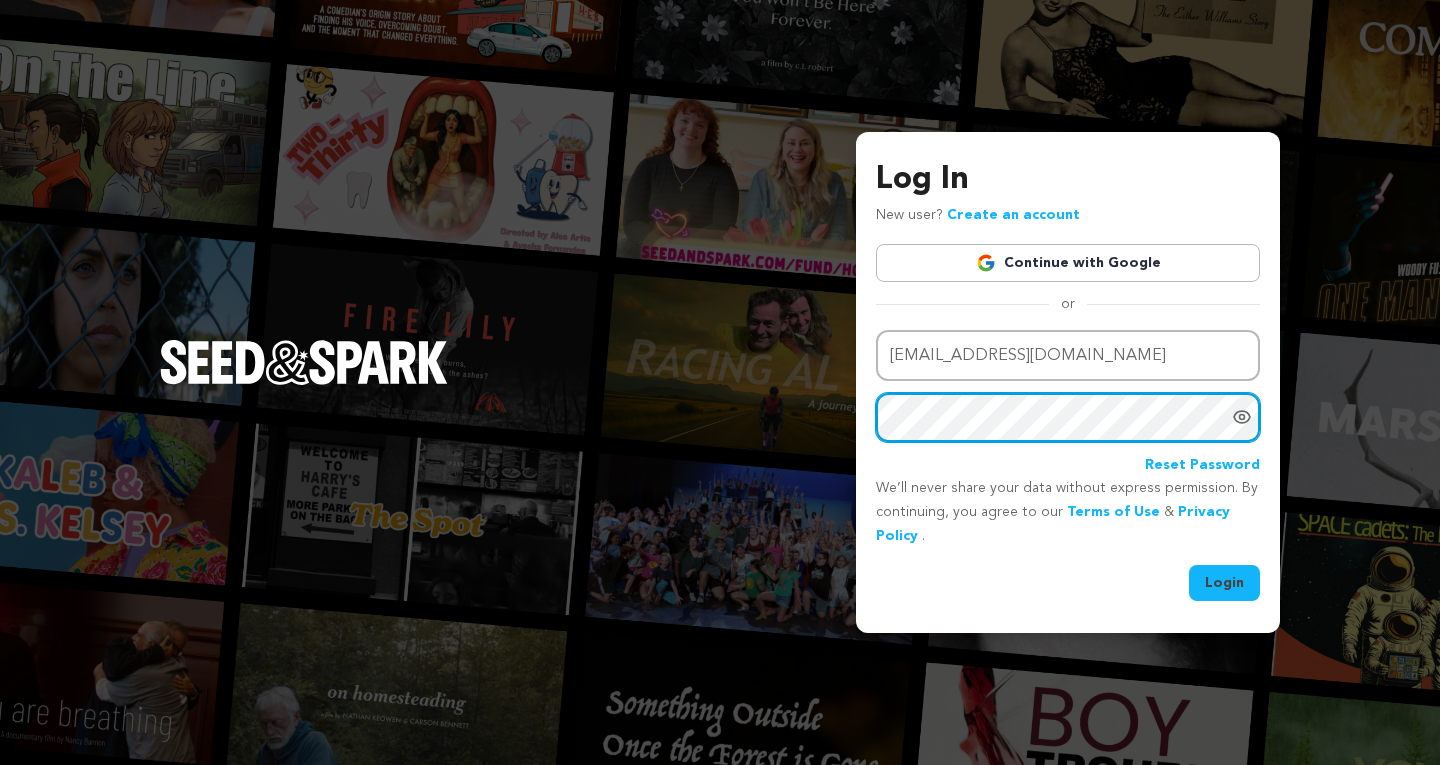click on "Login" at bounding box center (1224, 583) 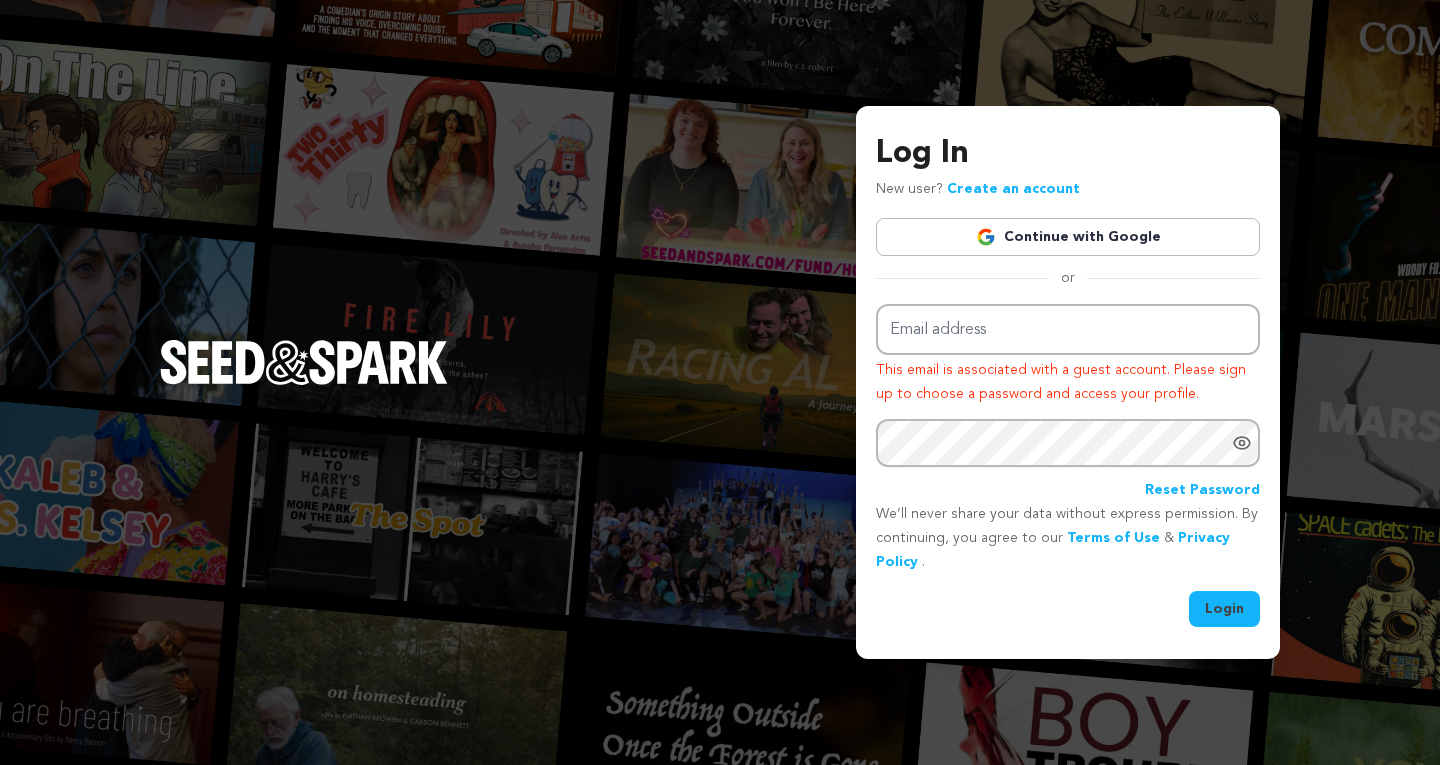 scroll, scrollTop: 0, scrollLeft: 0, axis: both 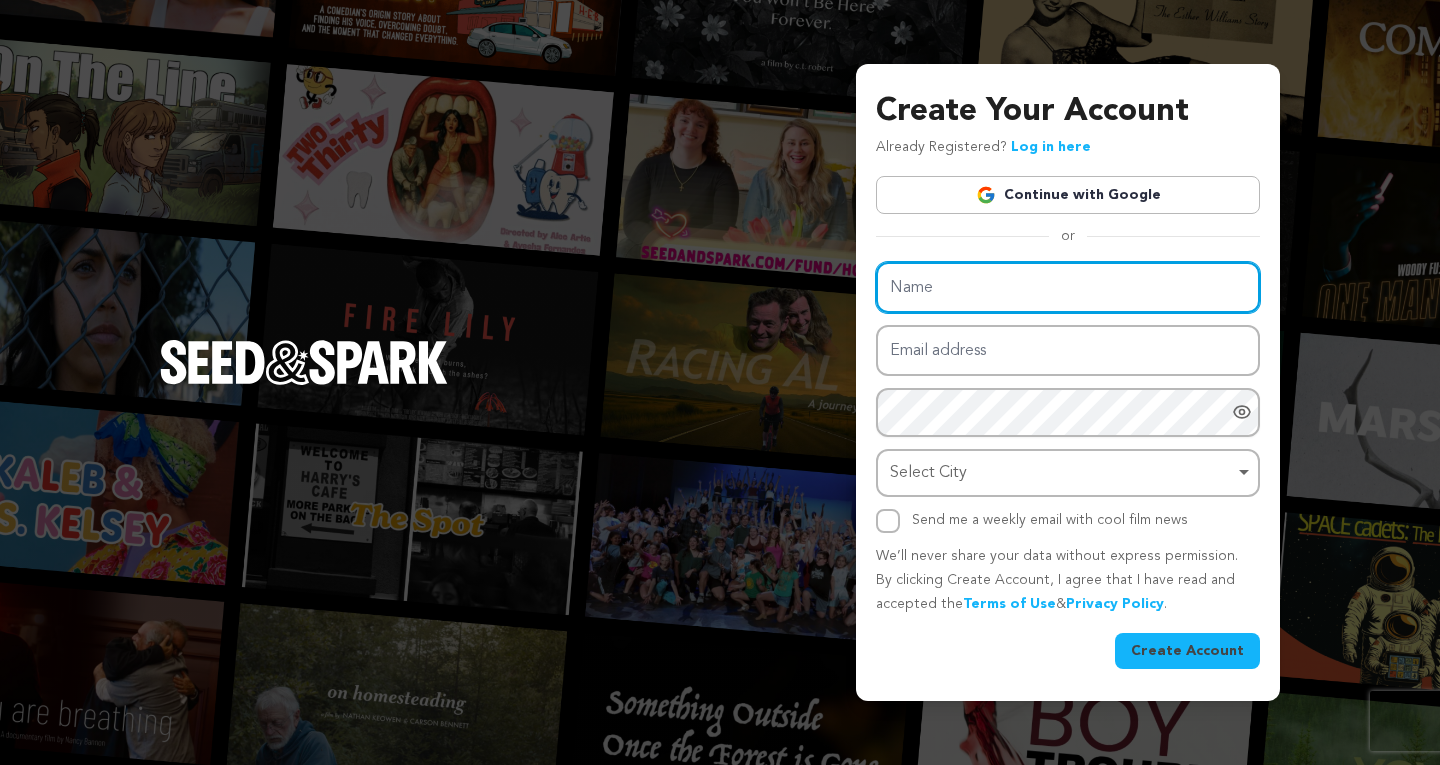 click on "Name" at bounding box center (1068, 287) 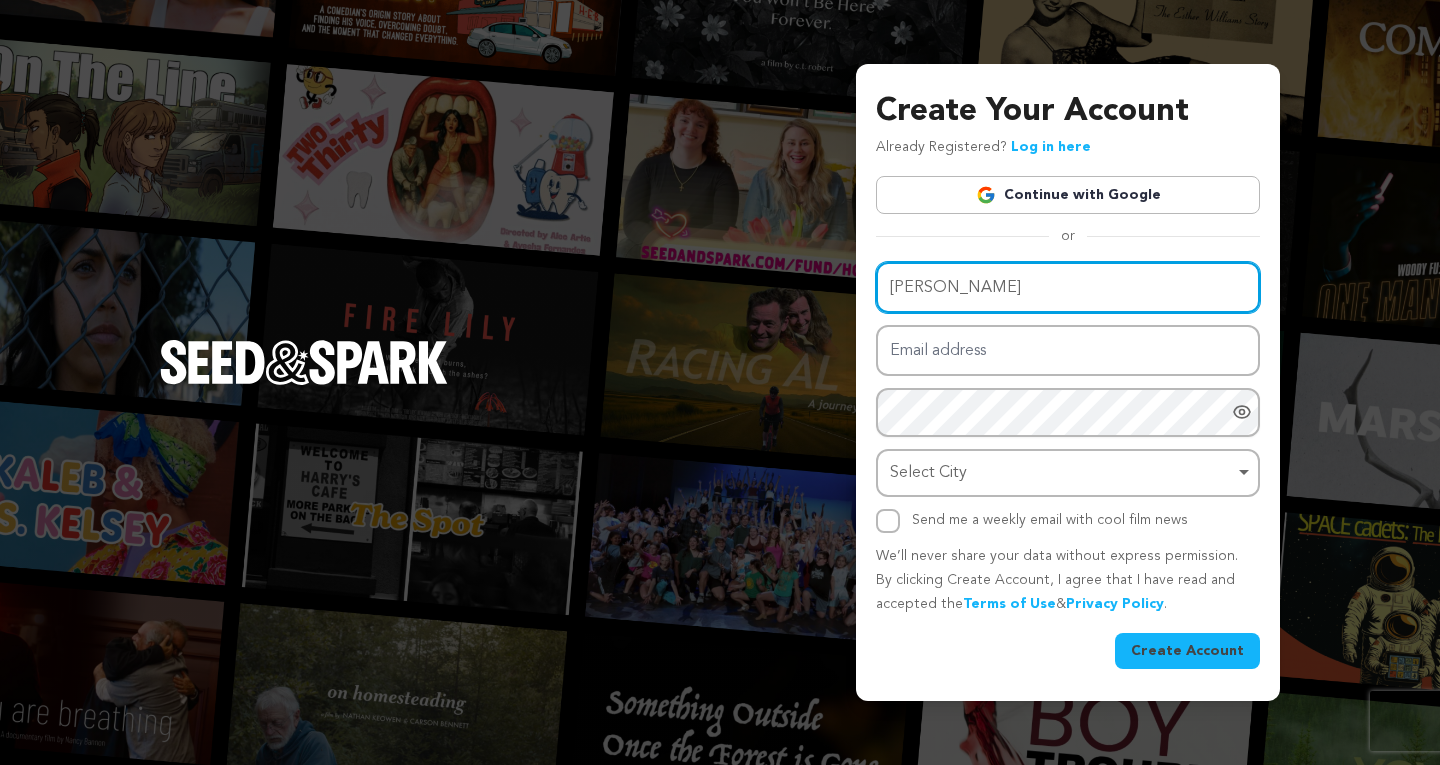 type on "Rory" 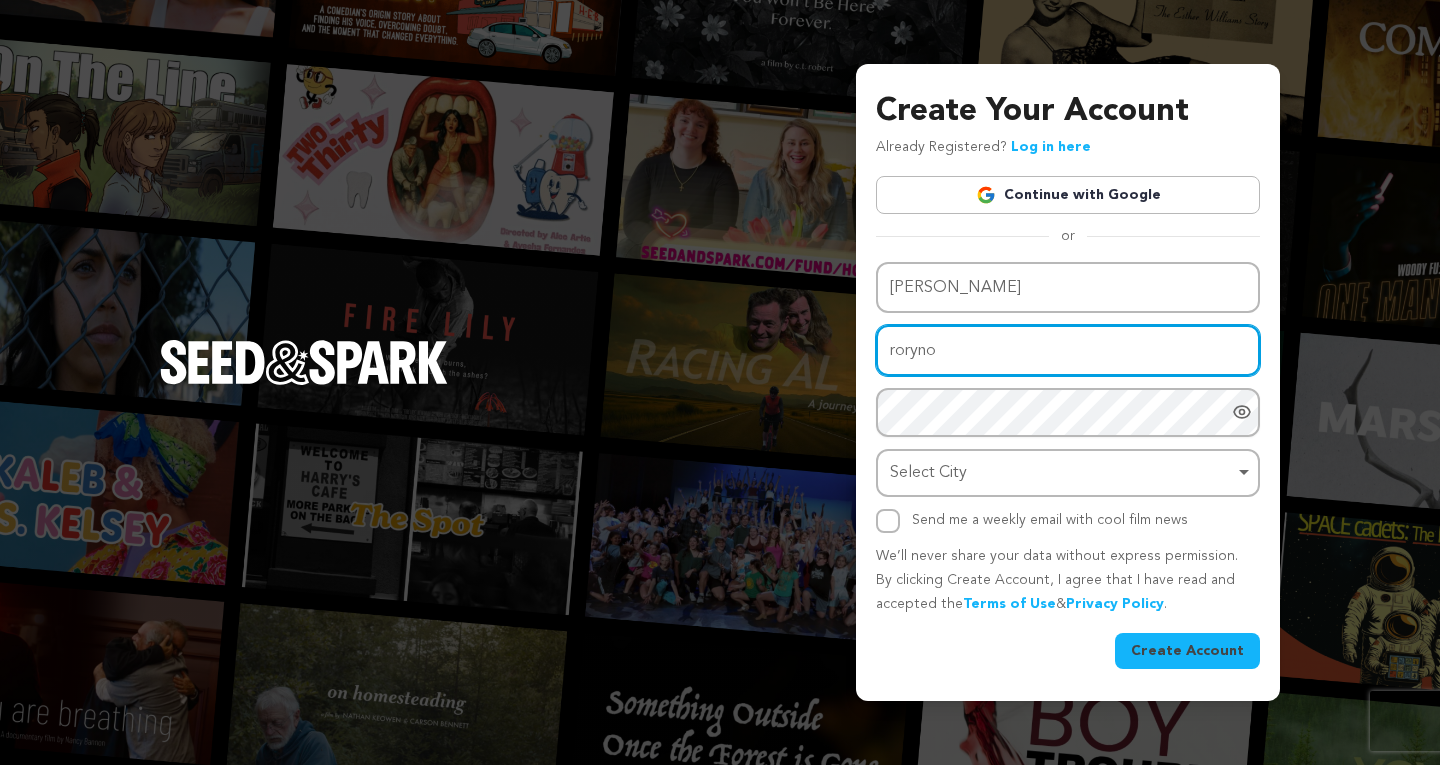 type on "rorynolan@ymail.com" 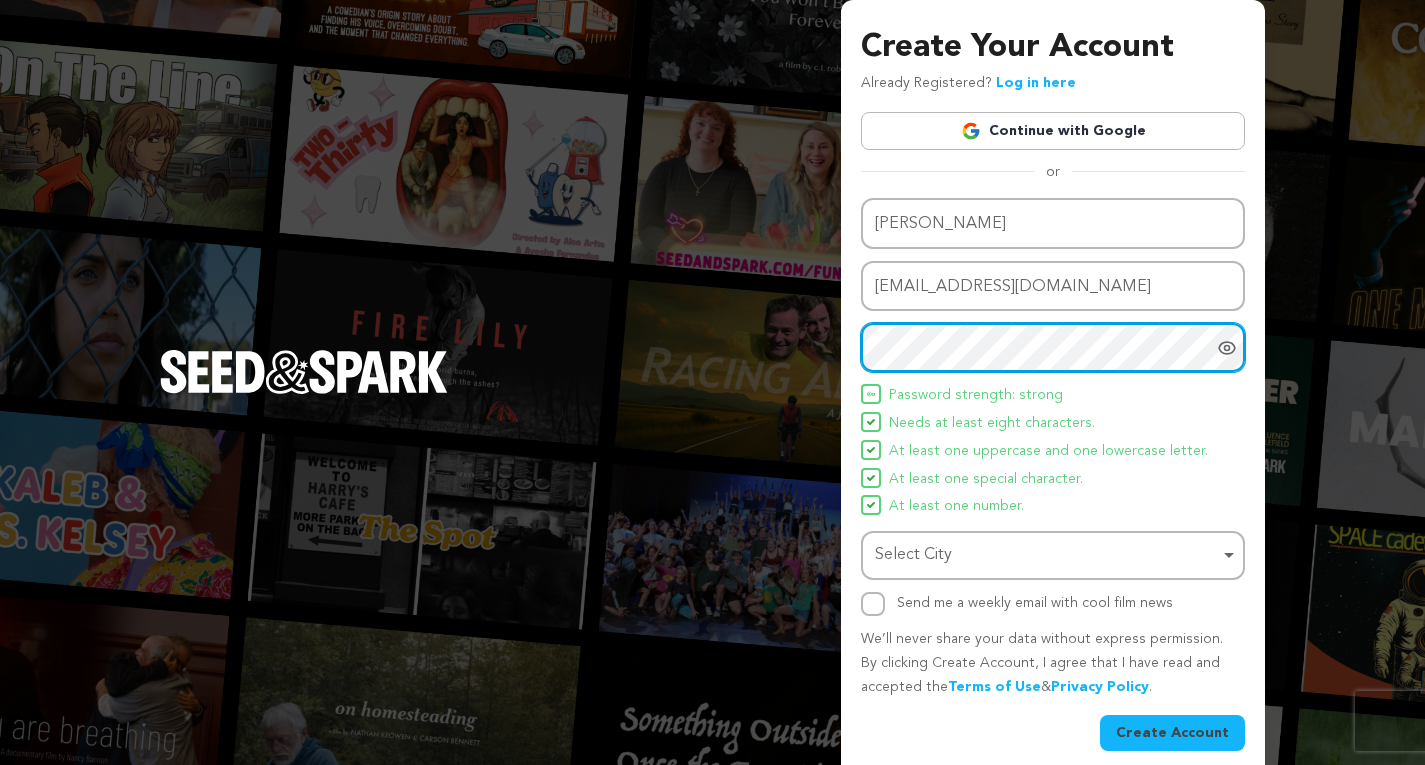 click on "Select City Remove item" at bounding box center (1047, 555) 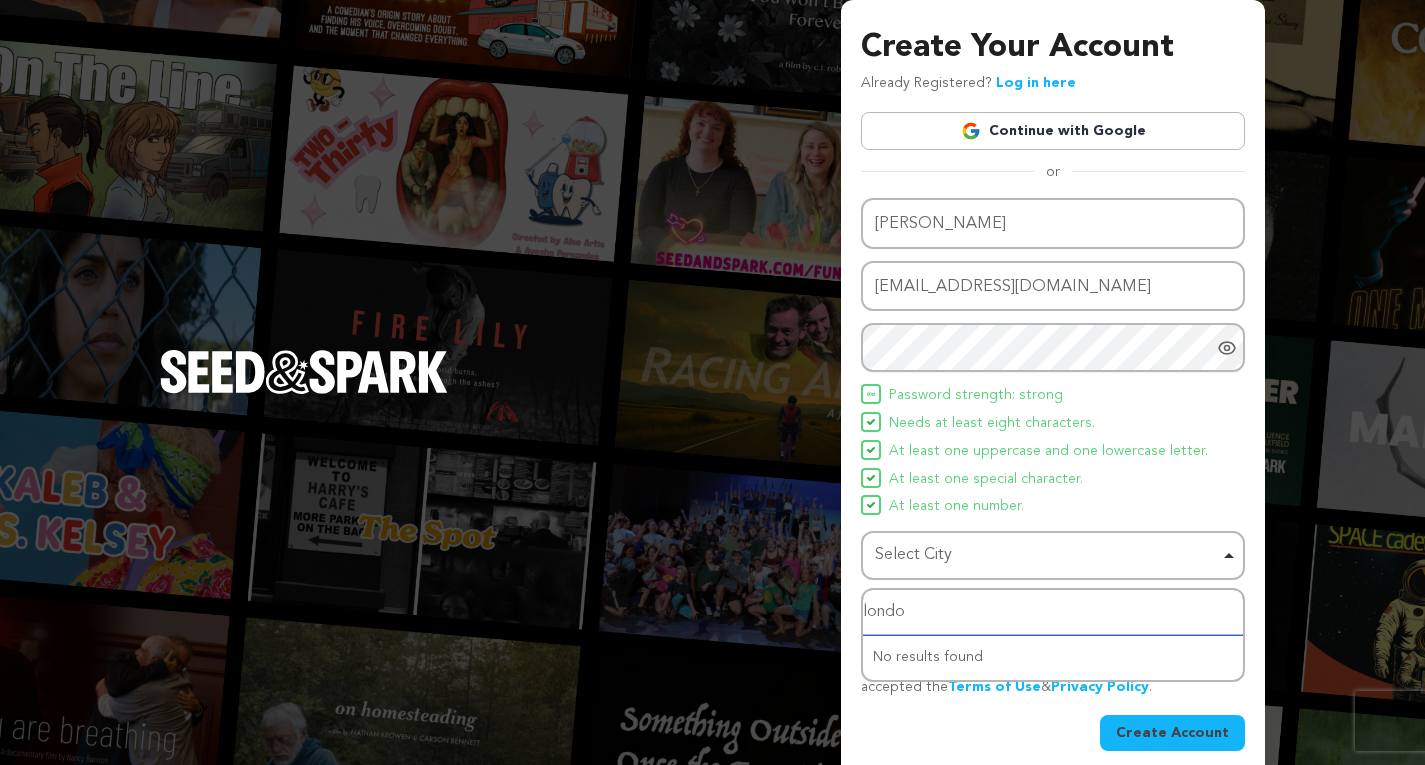 type on "london" 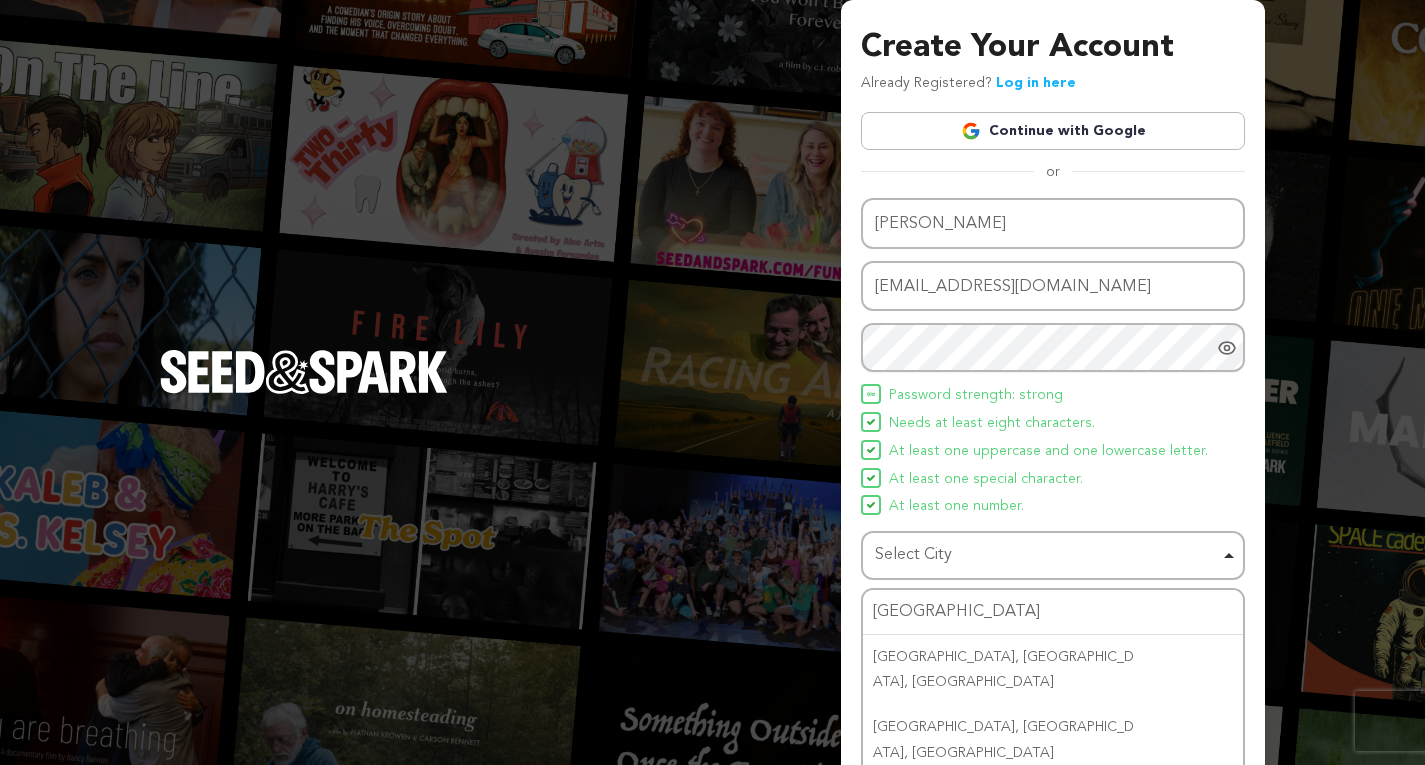 type 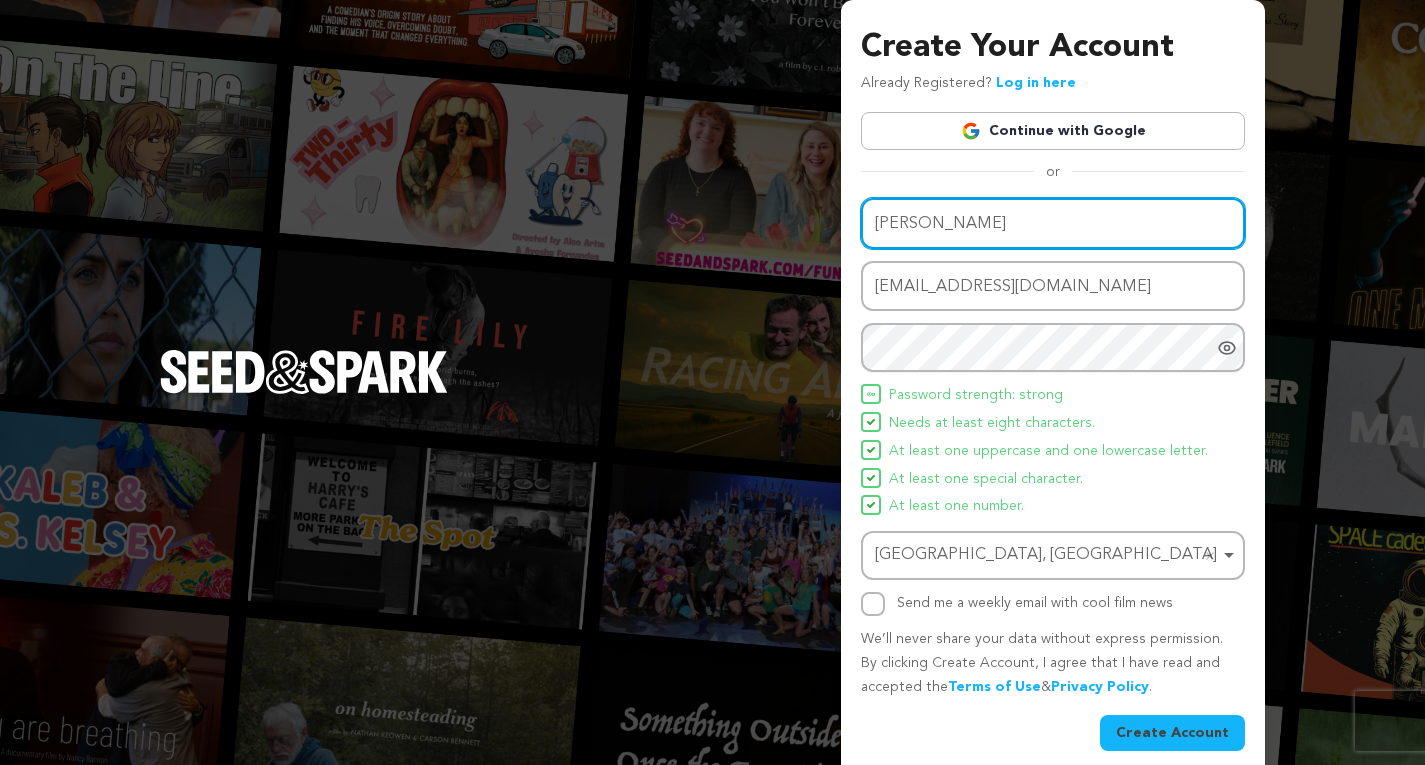 drag, startPoint x: 954, startPoint y: 216, endPoint x: 709, endPoint y: 153, distance: 252.97035 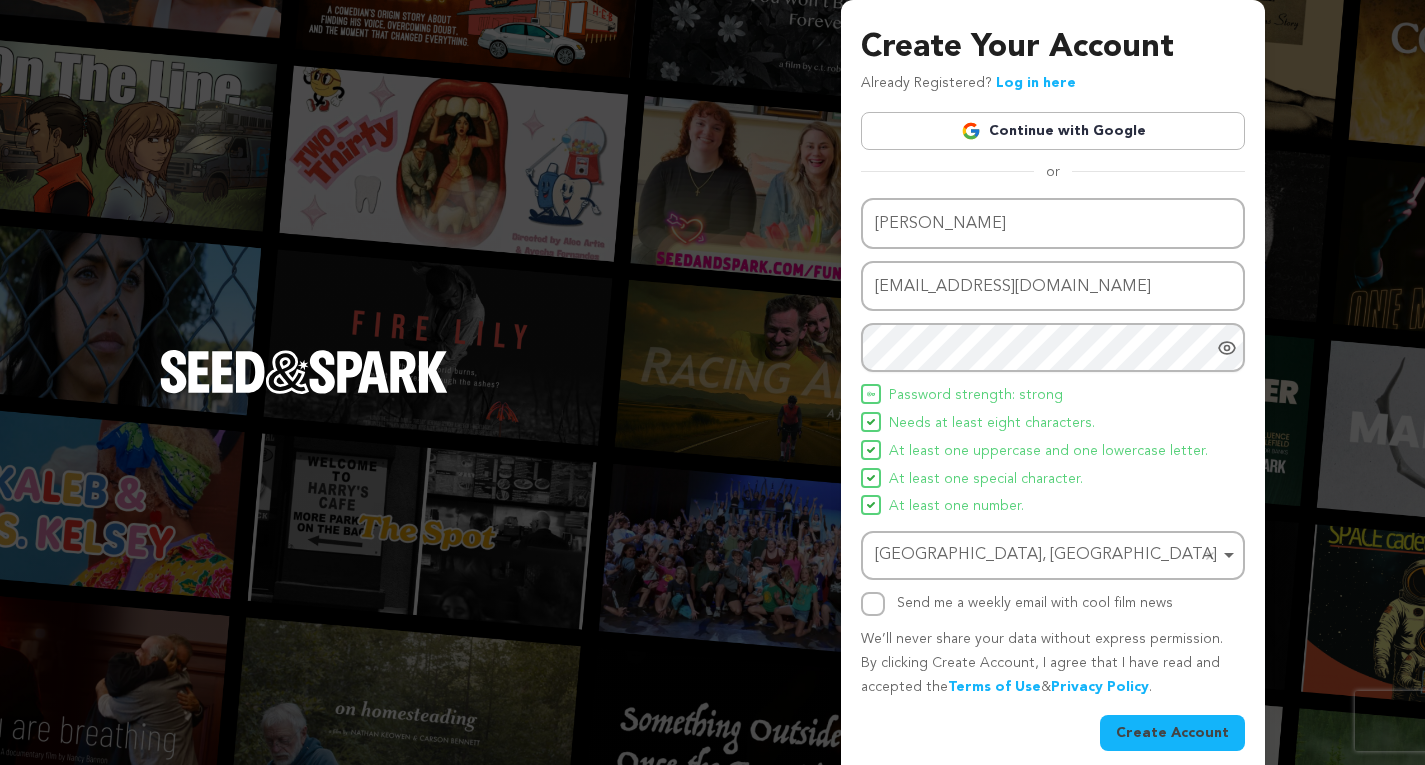 click on "Create Account" at bounding box center [1172, 733] 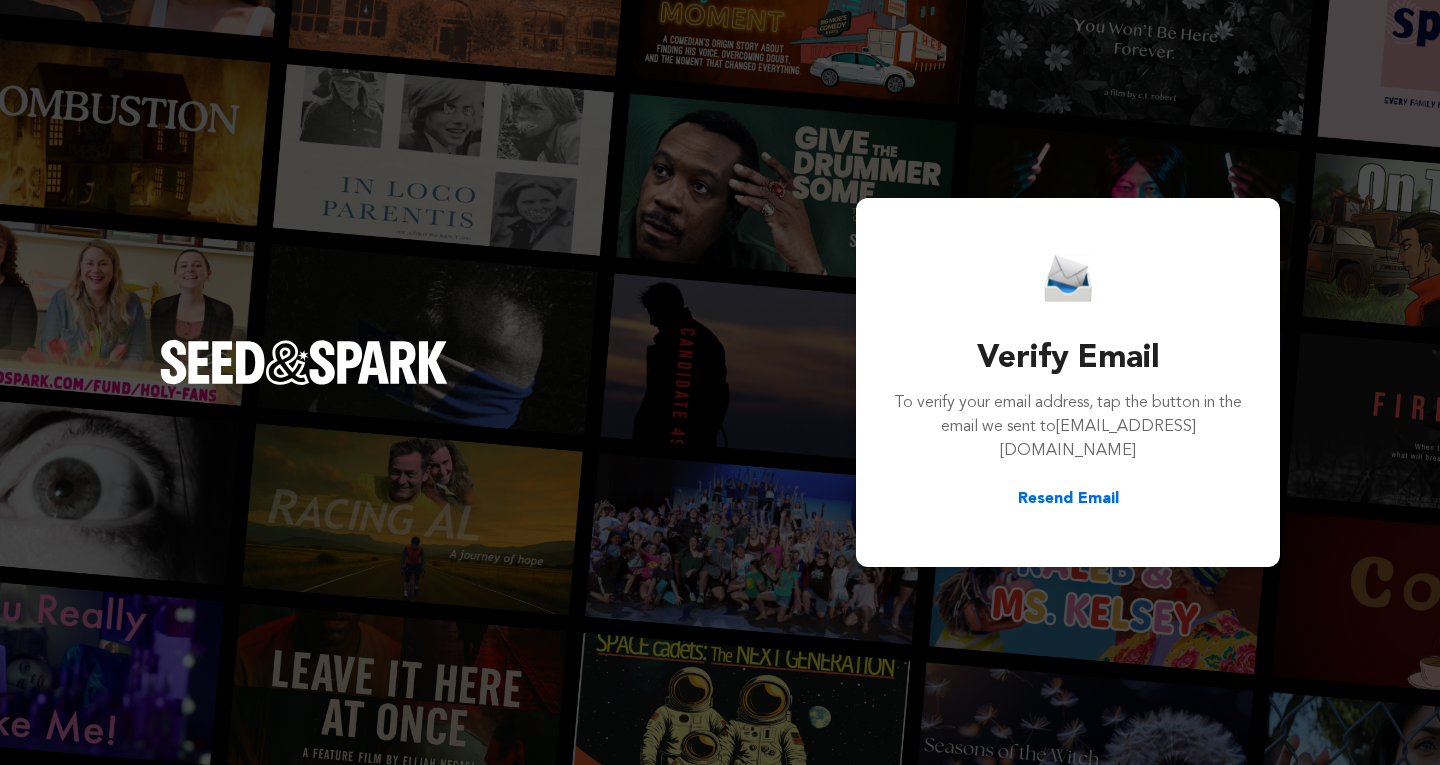 scroll, scrollTop: 0, scrollLeft: 0, axis: both 